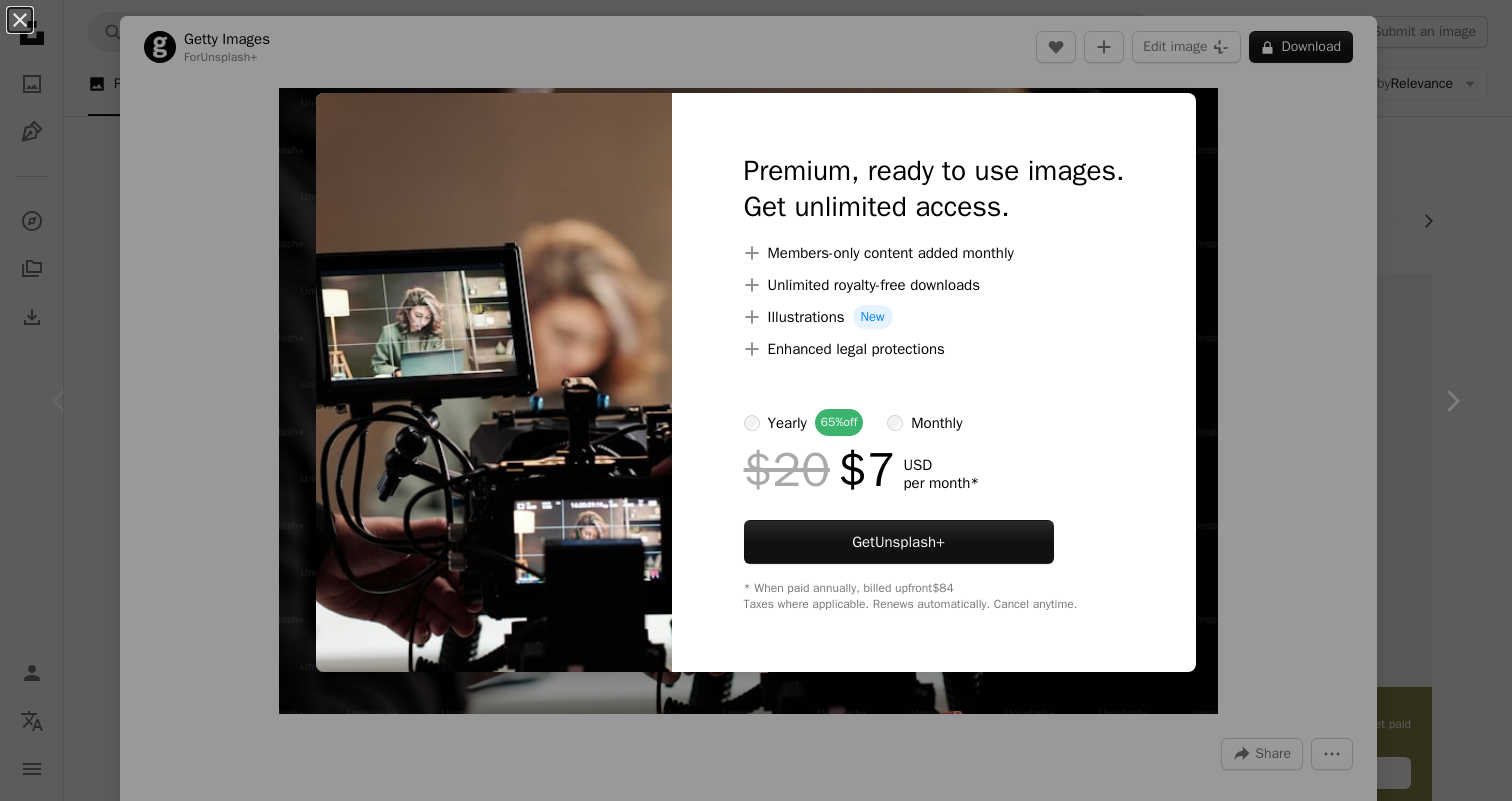 scroll, scrollTop: 13, scrollLeft: 0, axis: vertical 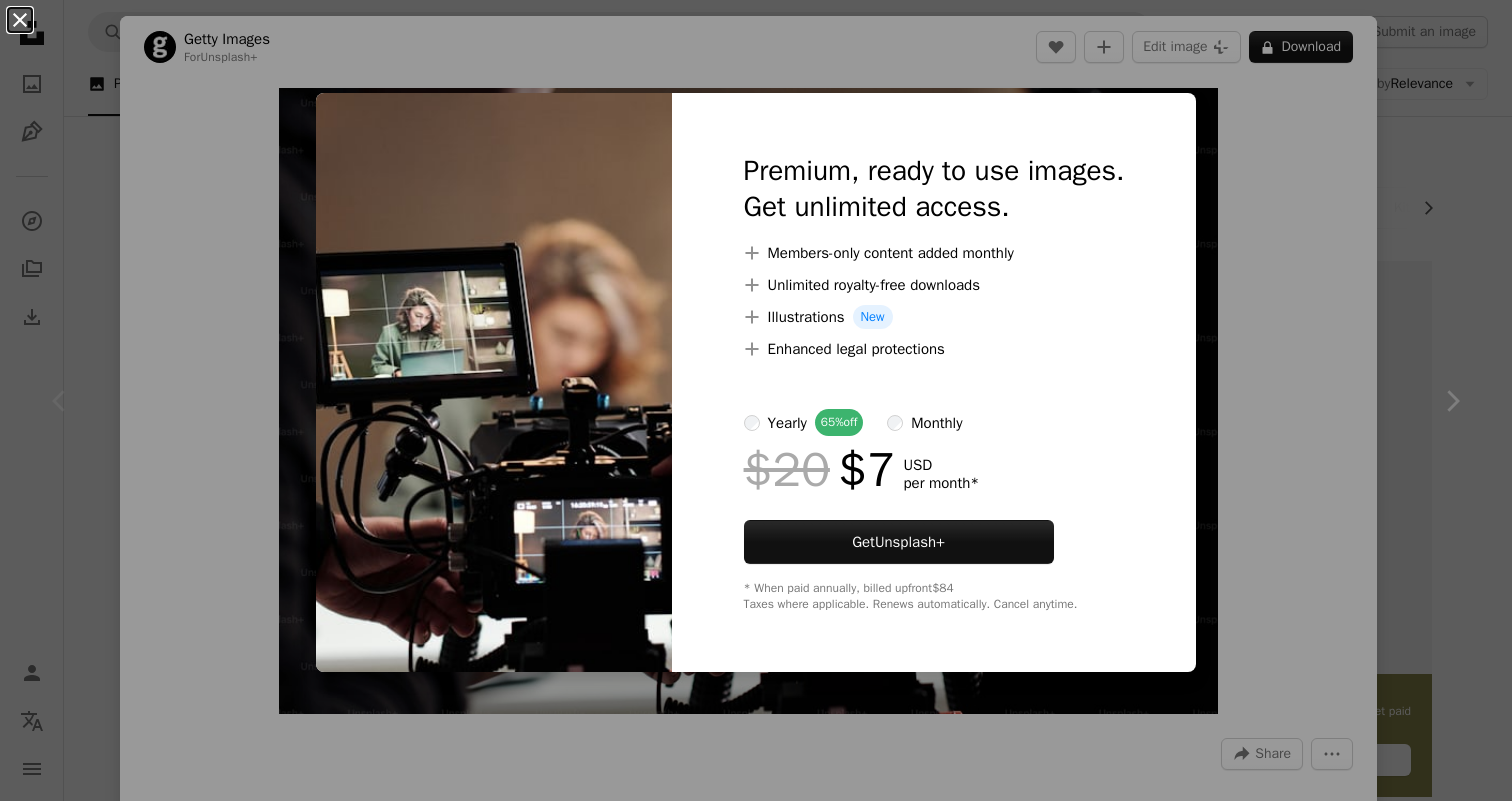 click on "An X shape" at bounding box center (20, 20) 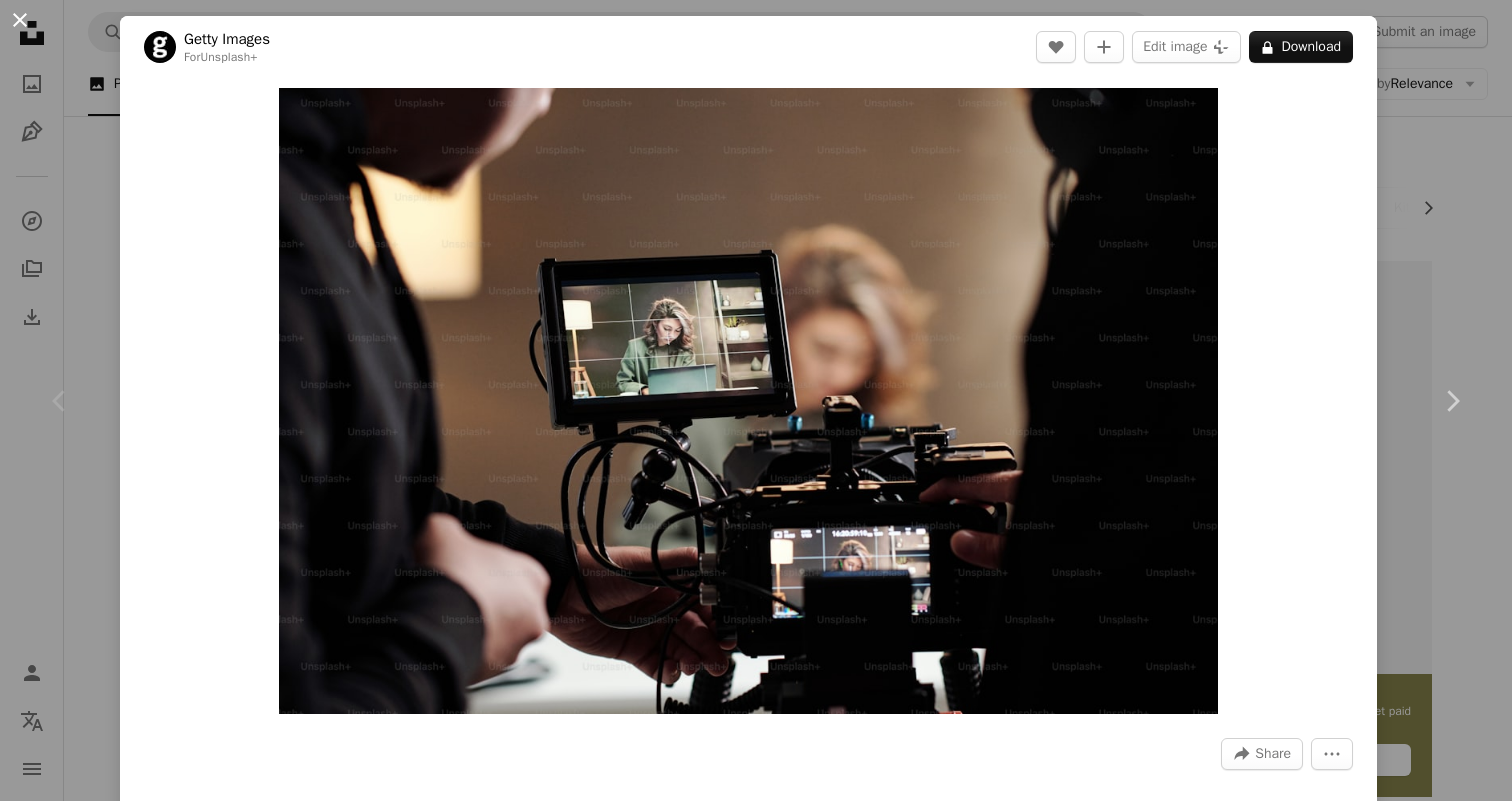 click on "An X shape" at bounding box center (20, 20) 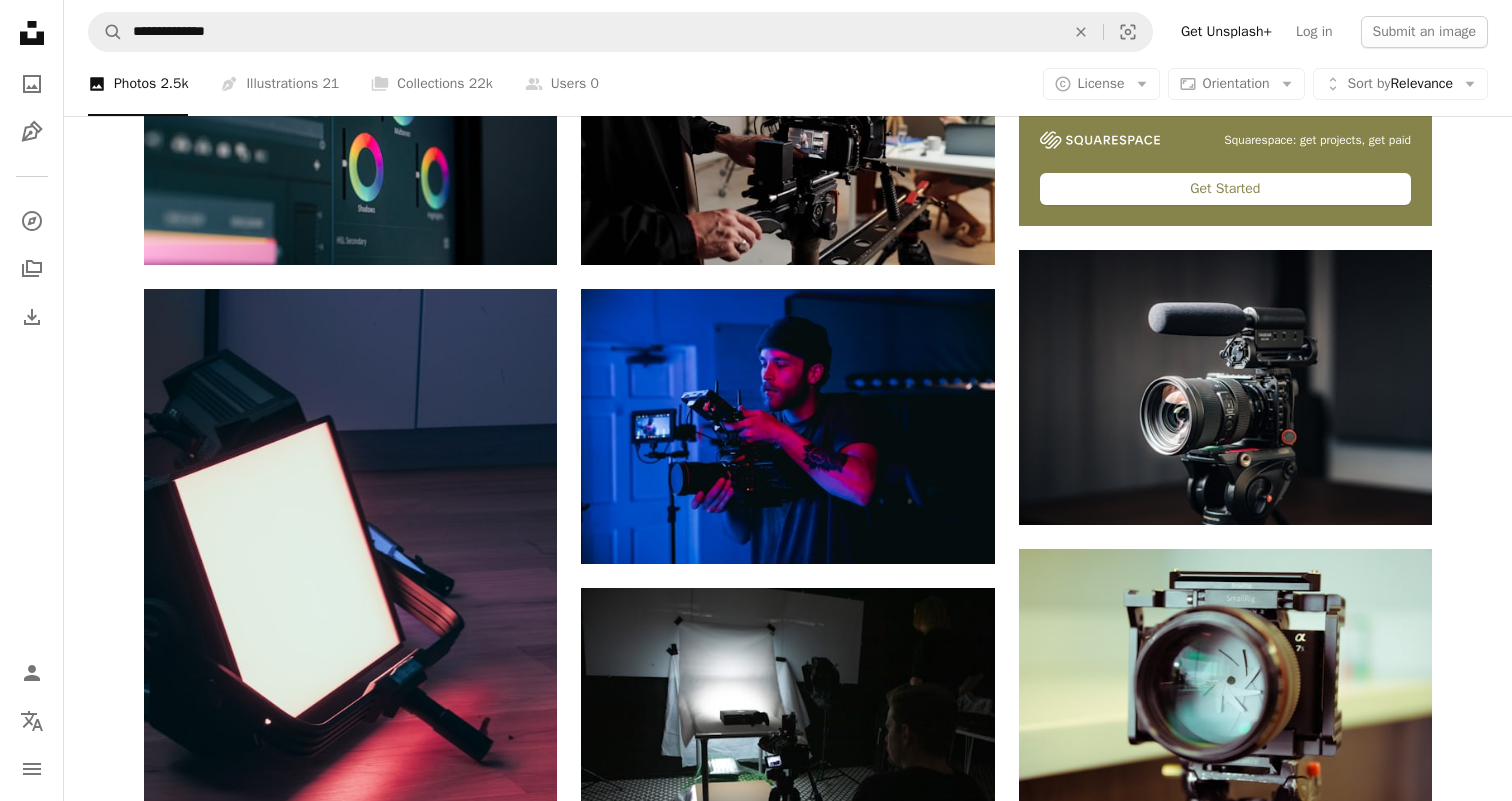 scroll, scrollTop: 655, scrollLeft: 0, axis: vertical 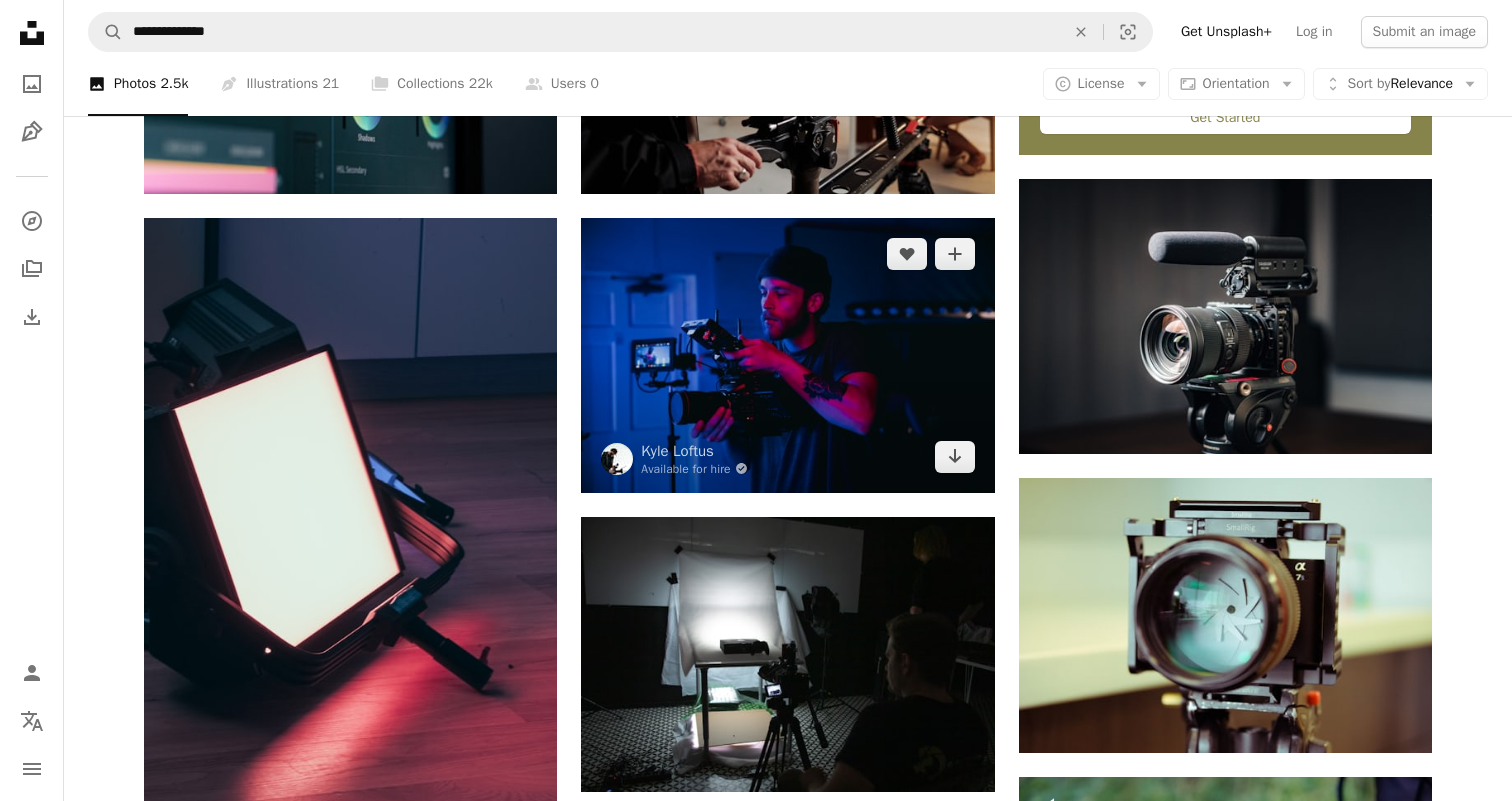 click at bounding box center [787, 355] 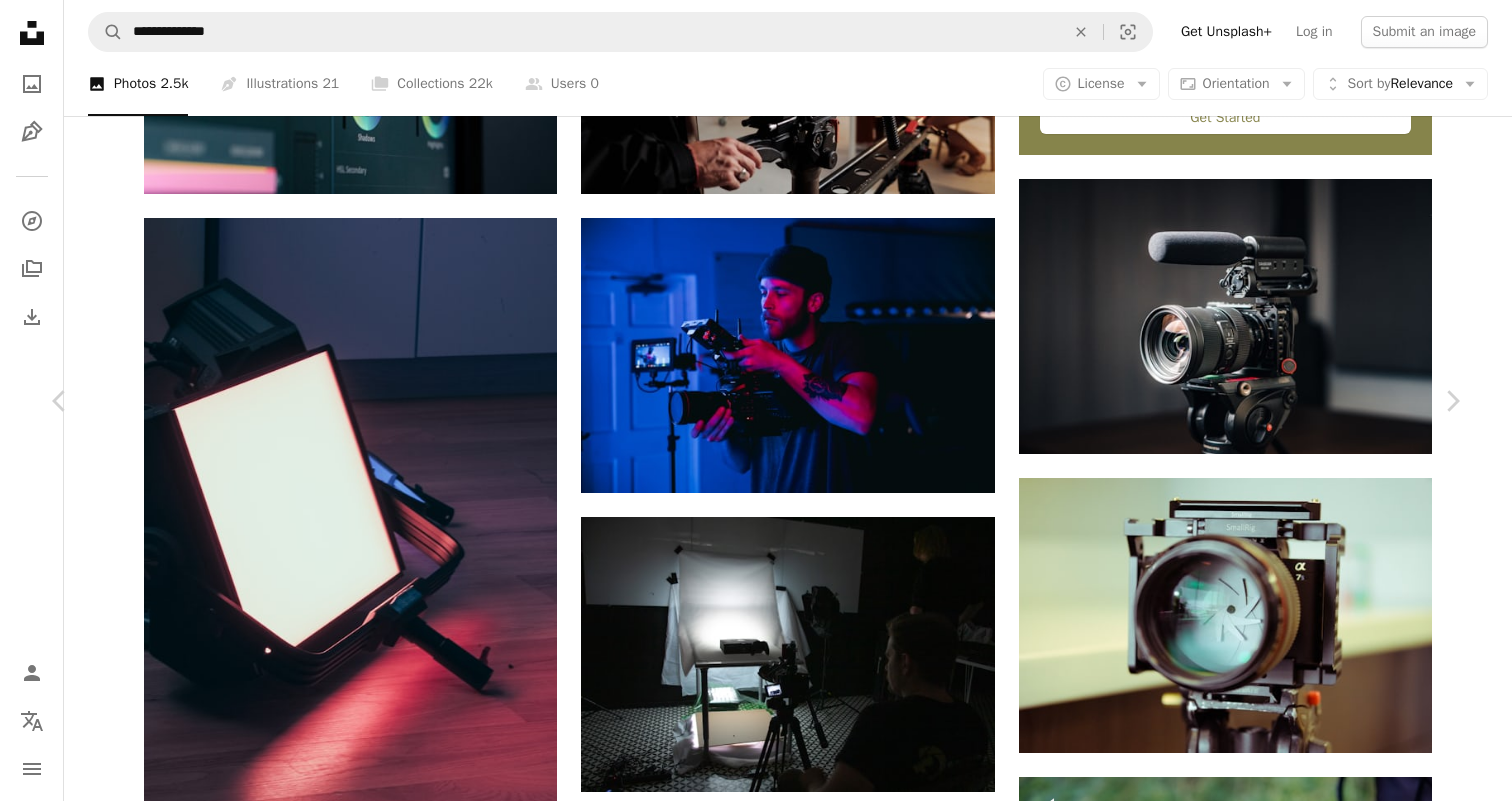 click on "An X shape" at bounding box center (20, 20) 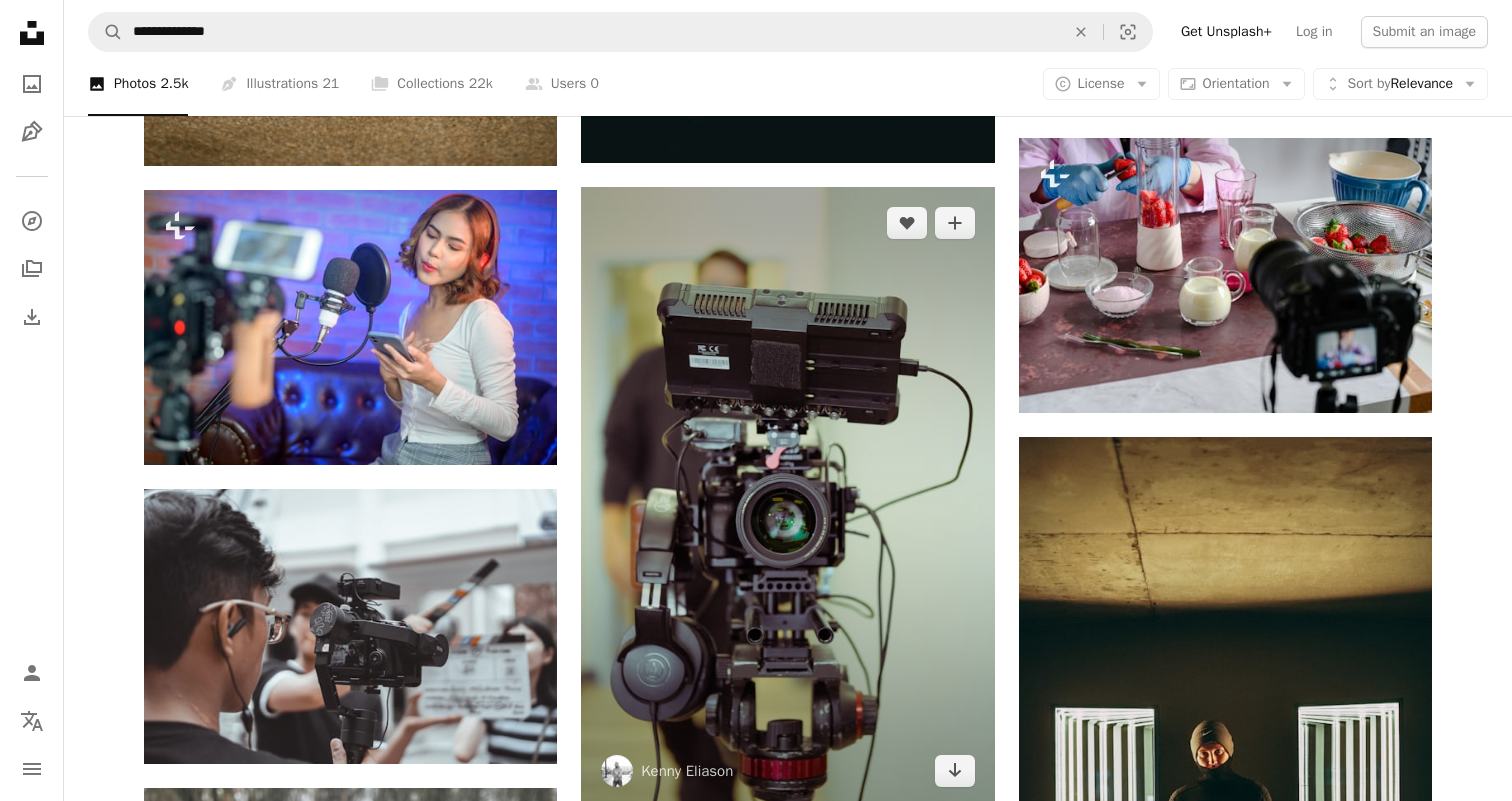 scroll, scrollTop: 1931, scrollLeft: 0, axis: vertical 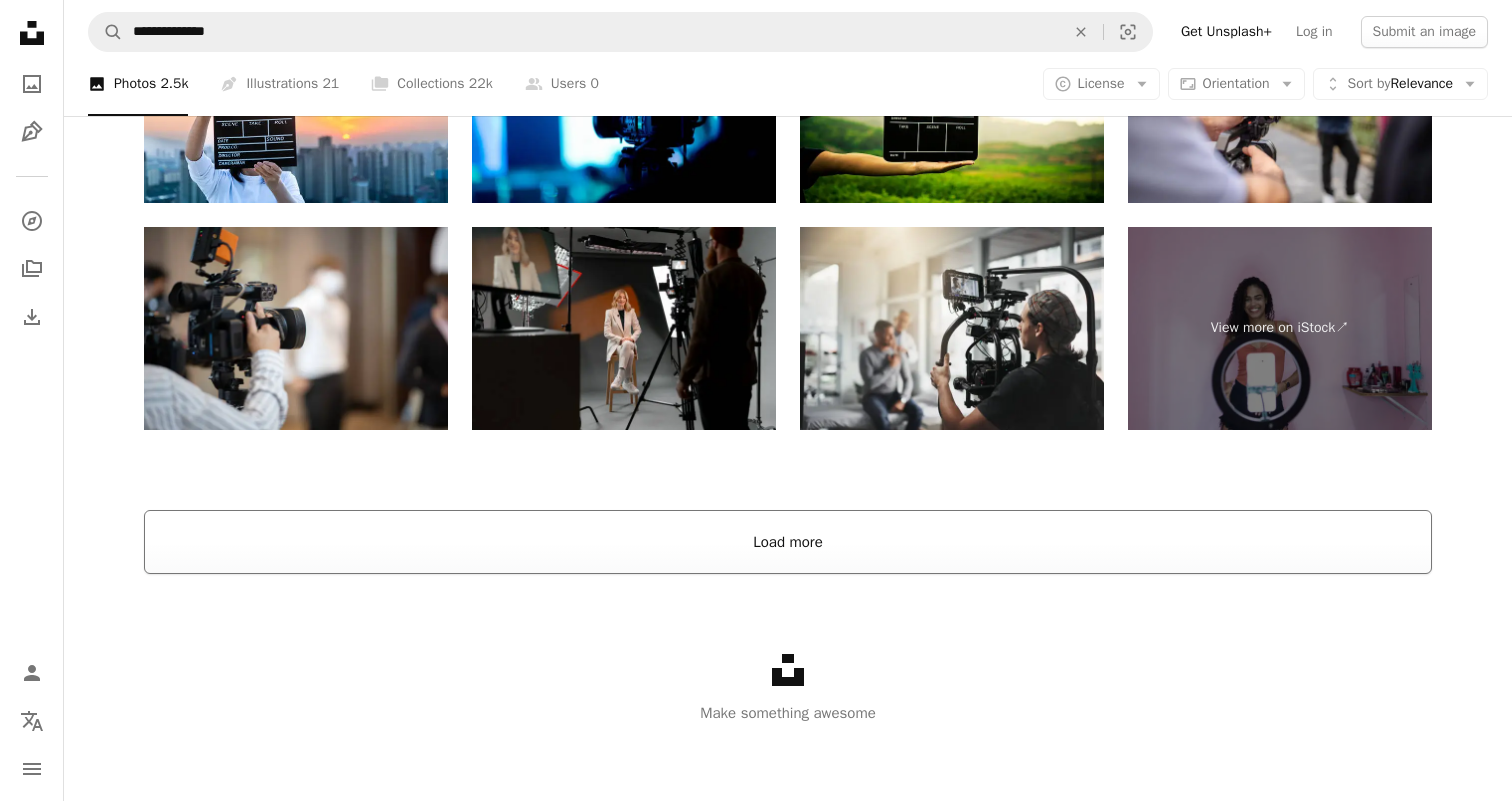 click on "Load more" at bounding box center (788, 542) 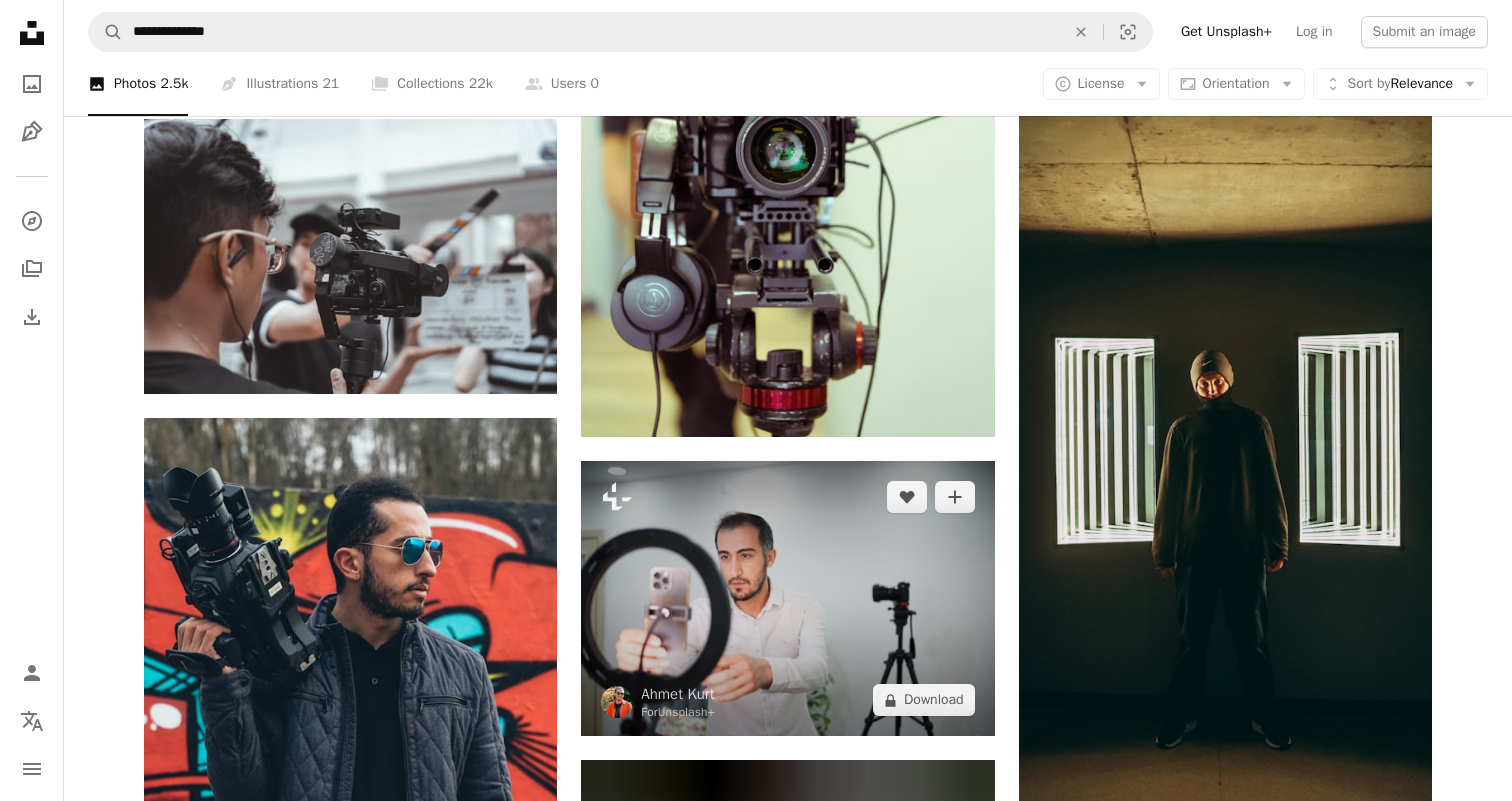 scroll, scrollTop: 2291, scrollLeft: 0, axis: vertical 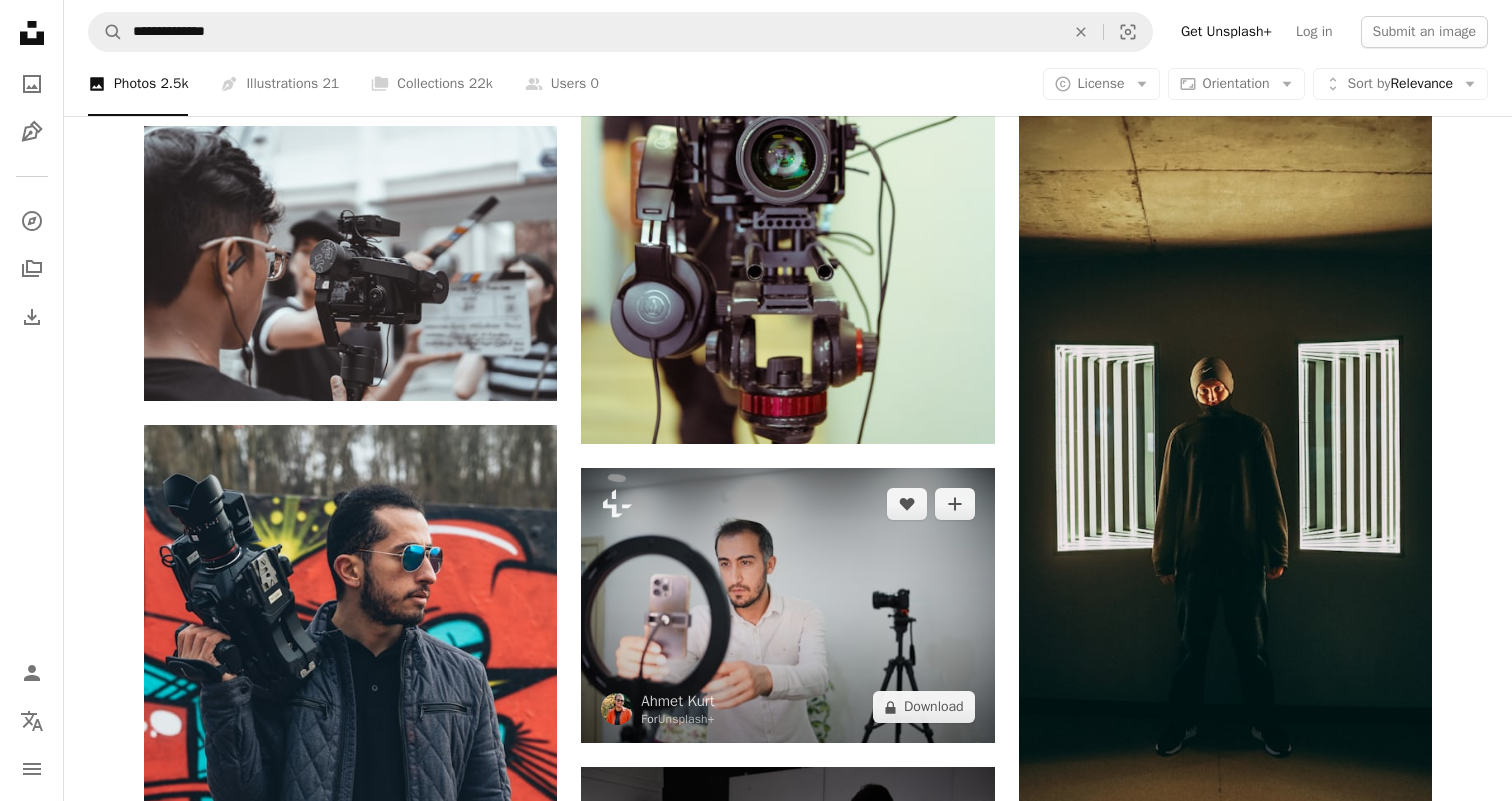 click at bounding box center (787, 605) 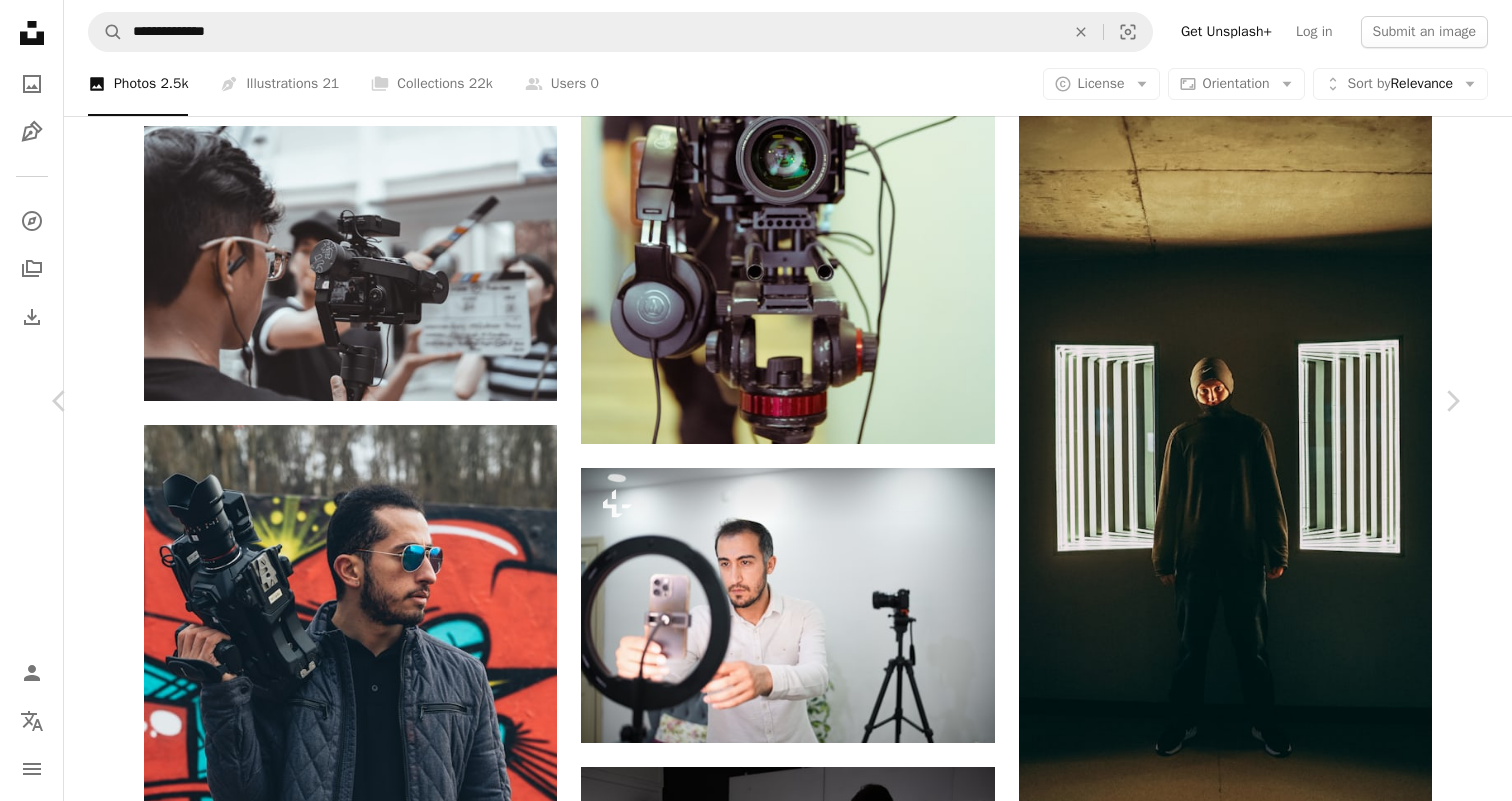 click on "An X shape" at bounding box center (20, 20) 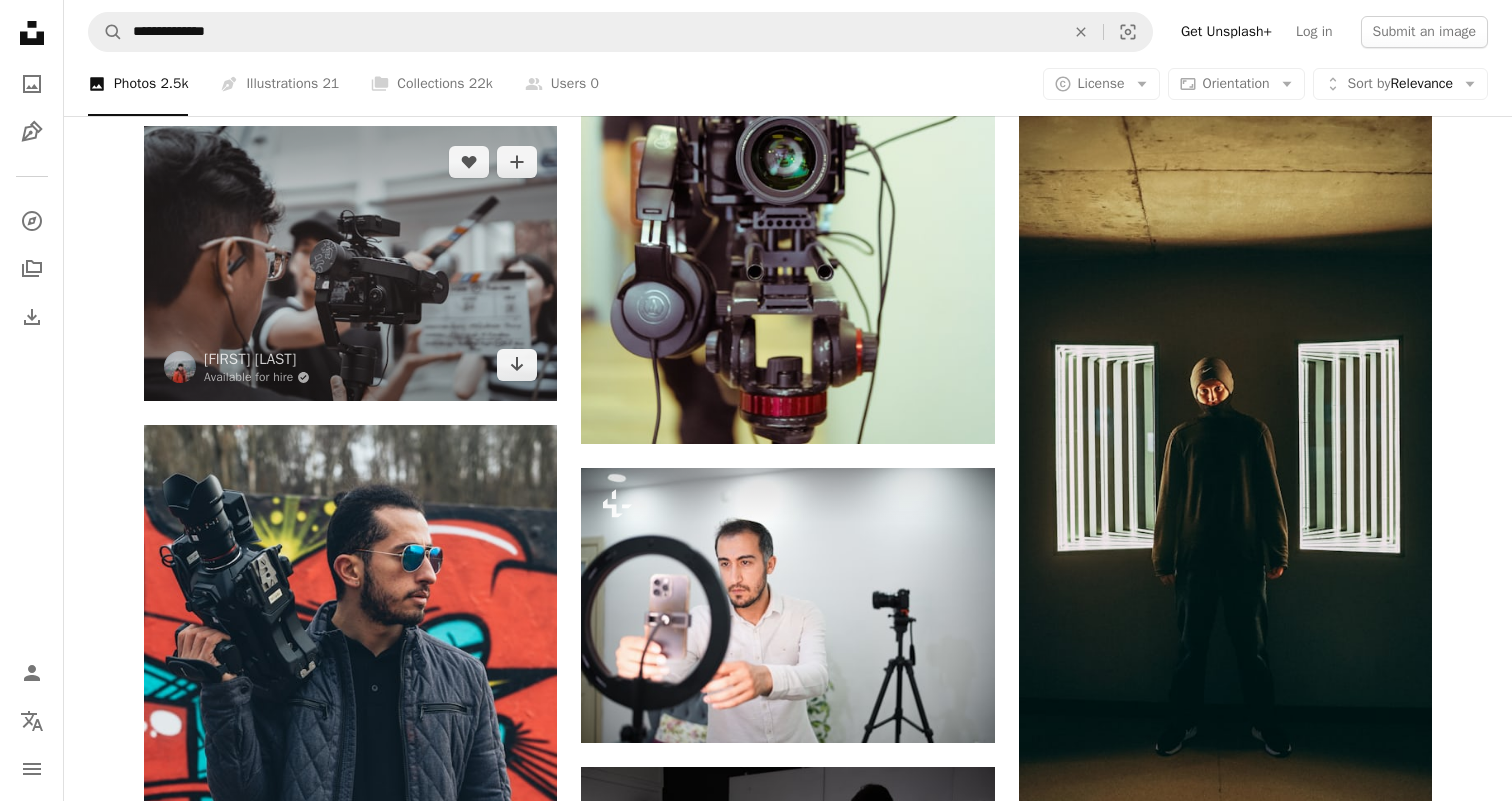 click at bounding box center [350, 263] 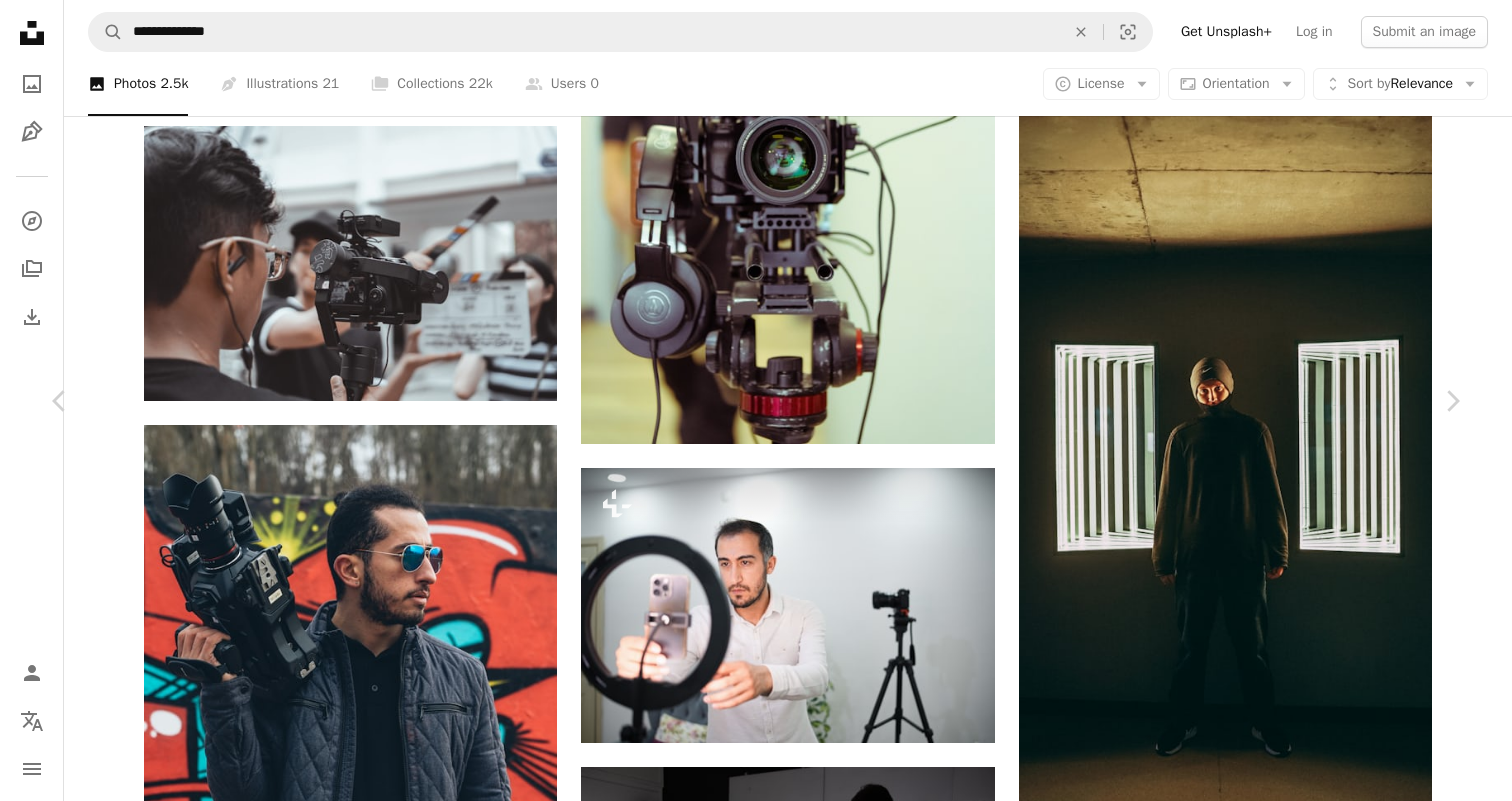 click on "Download free" at bounding box center [1263, 6822] 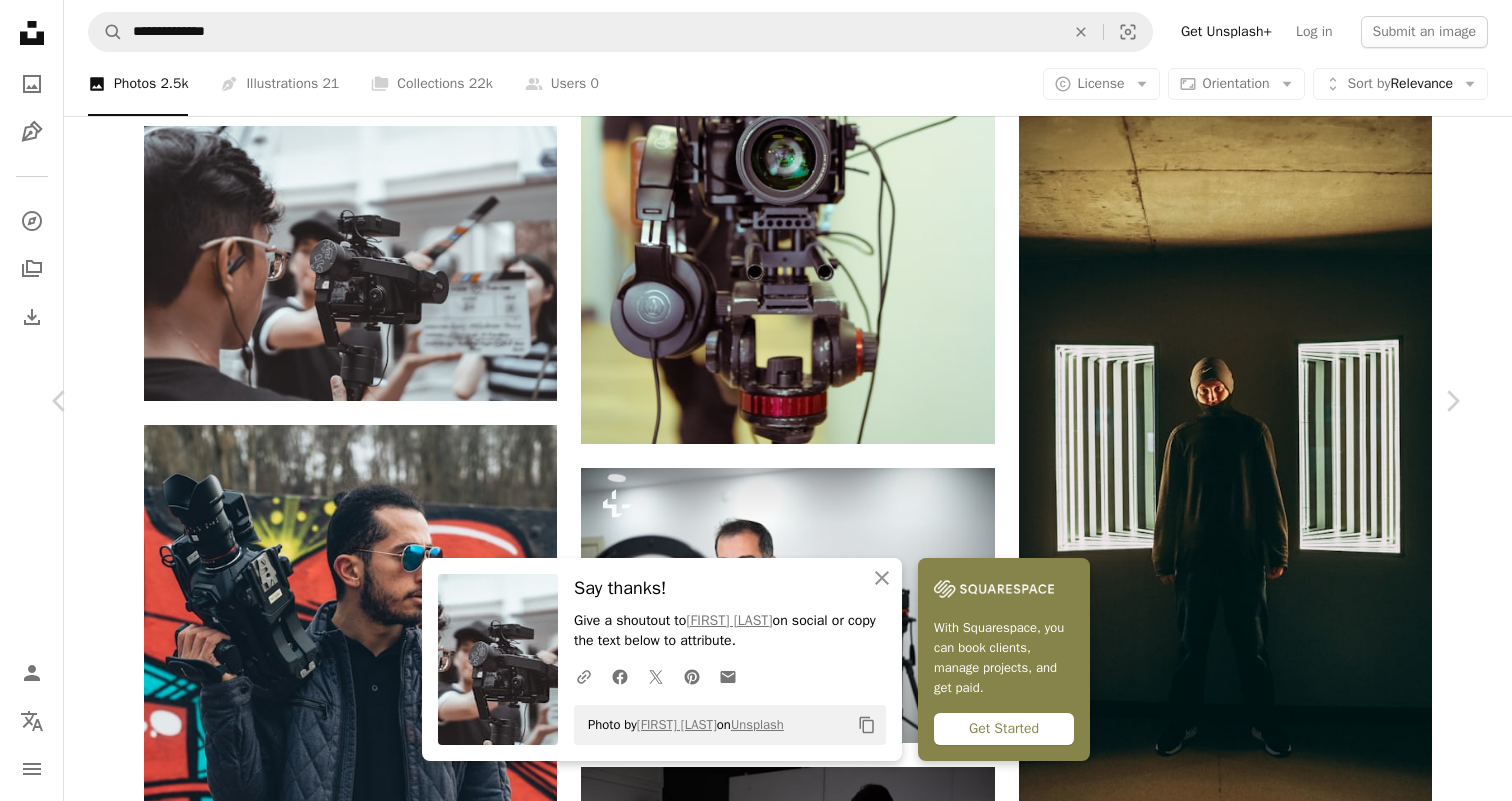 click on "An X shape" at bounding box center (20, 20) 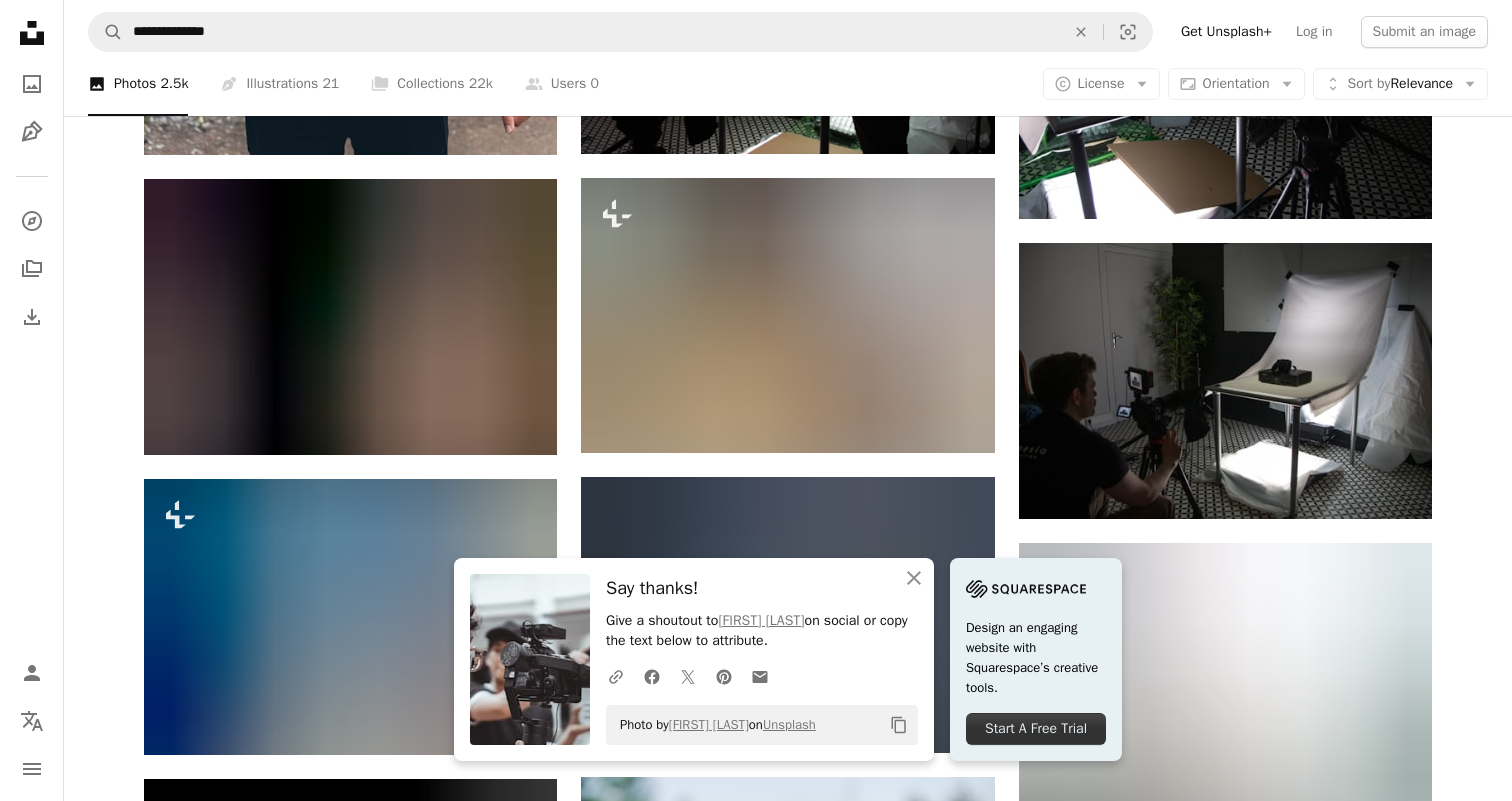 scroll, scrollTop: 3275, scrollLeft: 0, axis: vertical 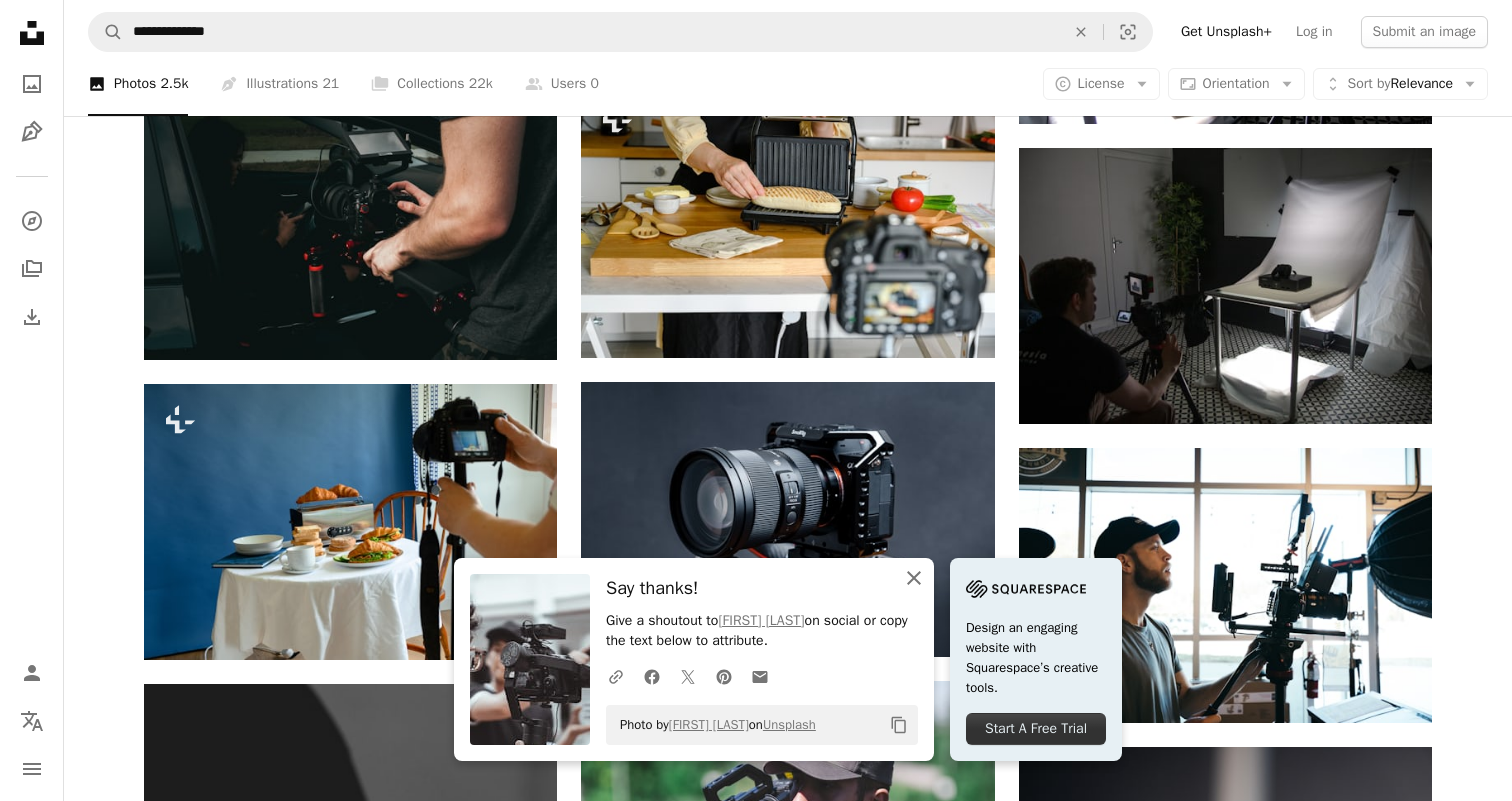 click on "An X shape" 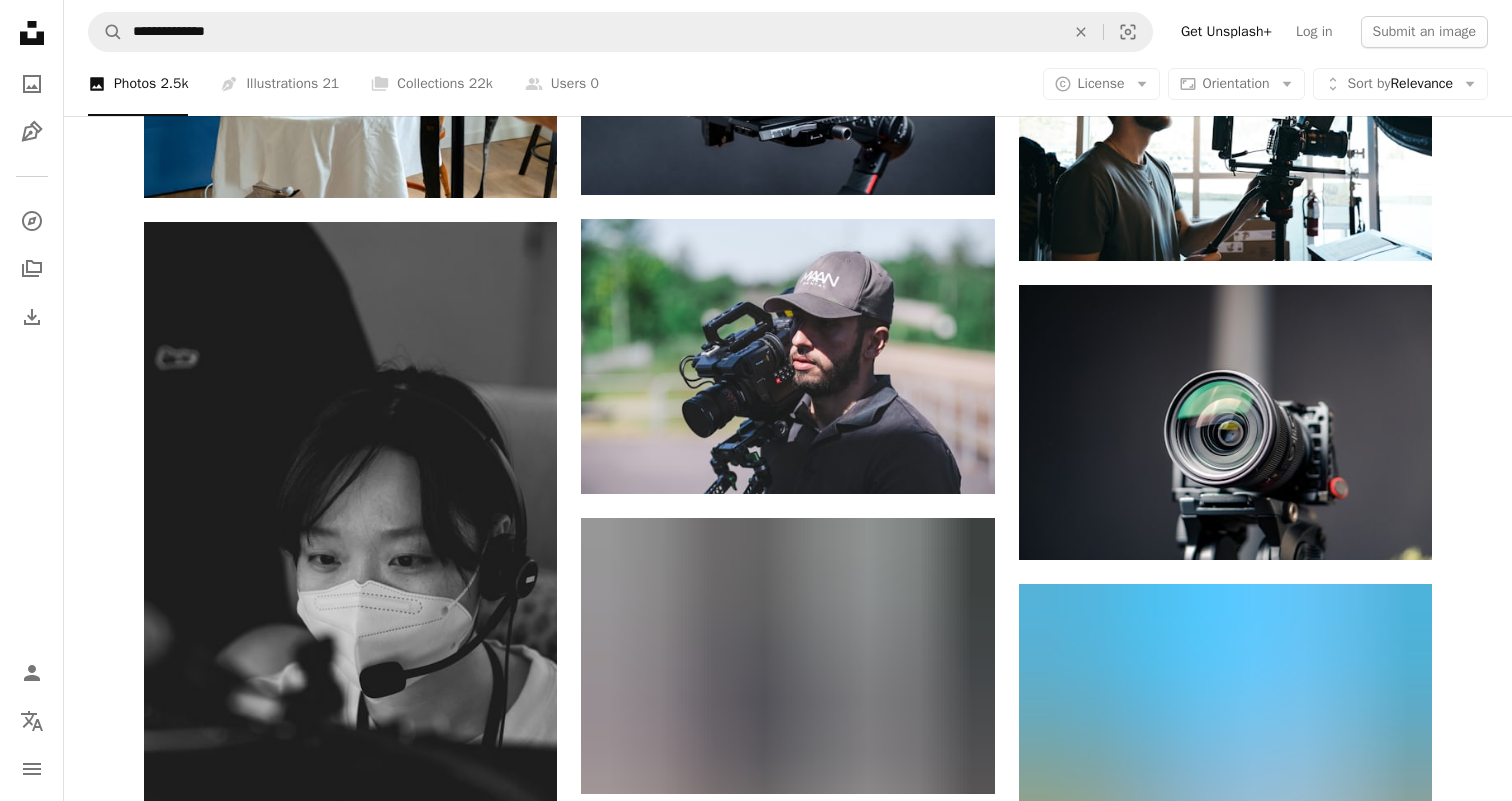 scroll, scrollTop: 3722, scrollLeft: 0, axis: vertical 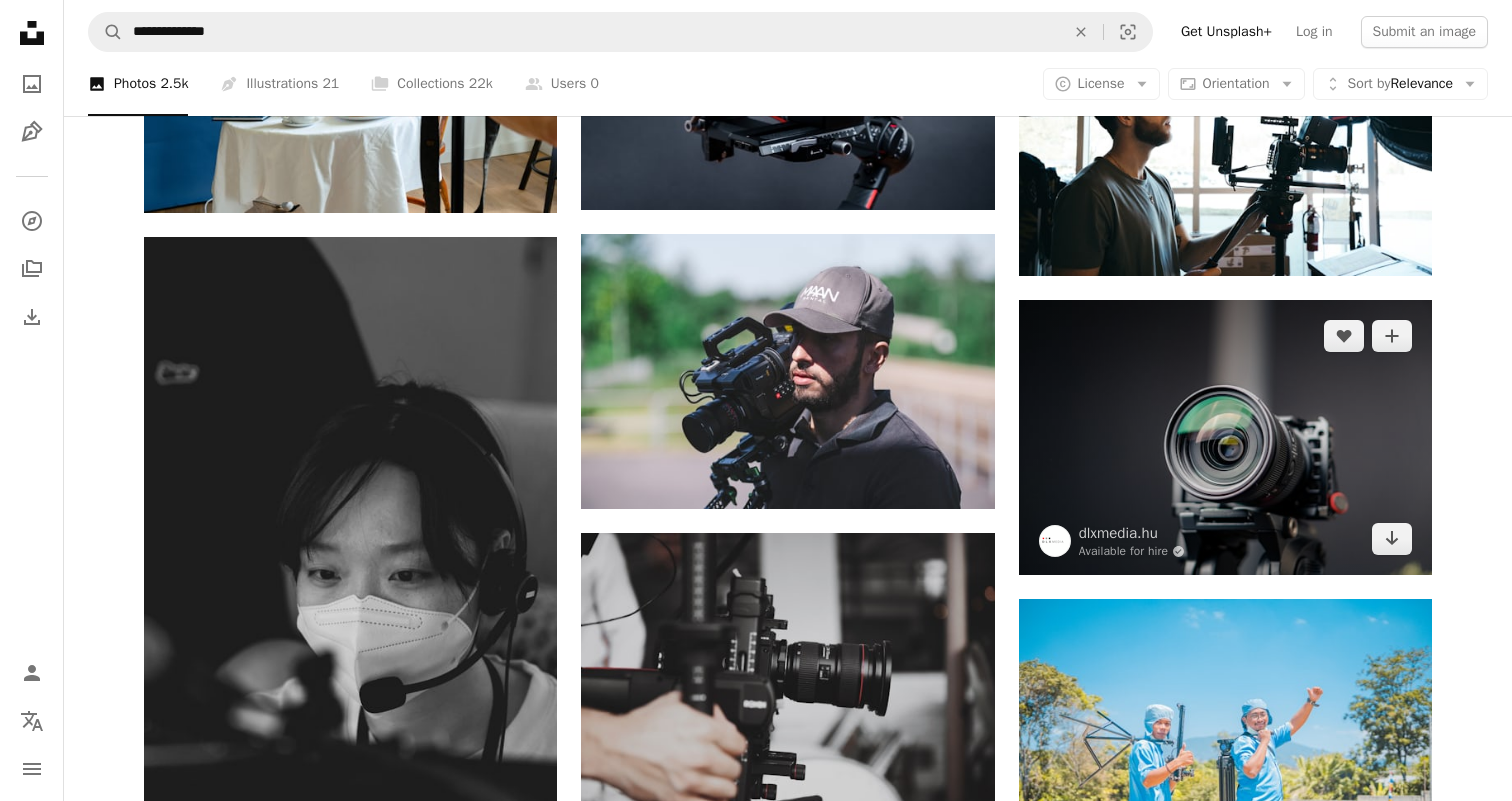 click at bounding box center [1225, 437] 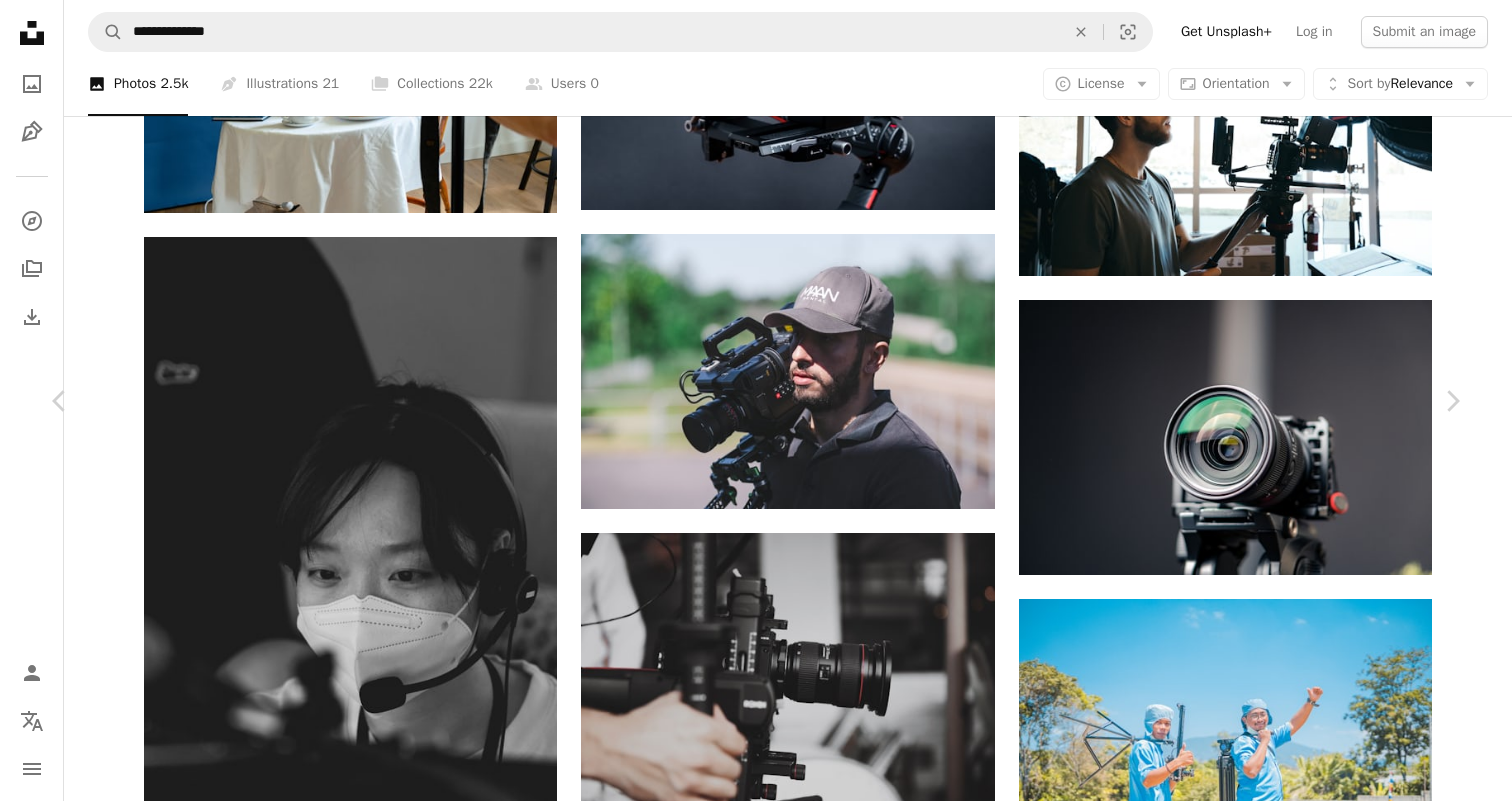 click on "Download free" at bounding box center [1263, 5390] 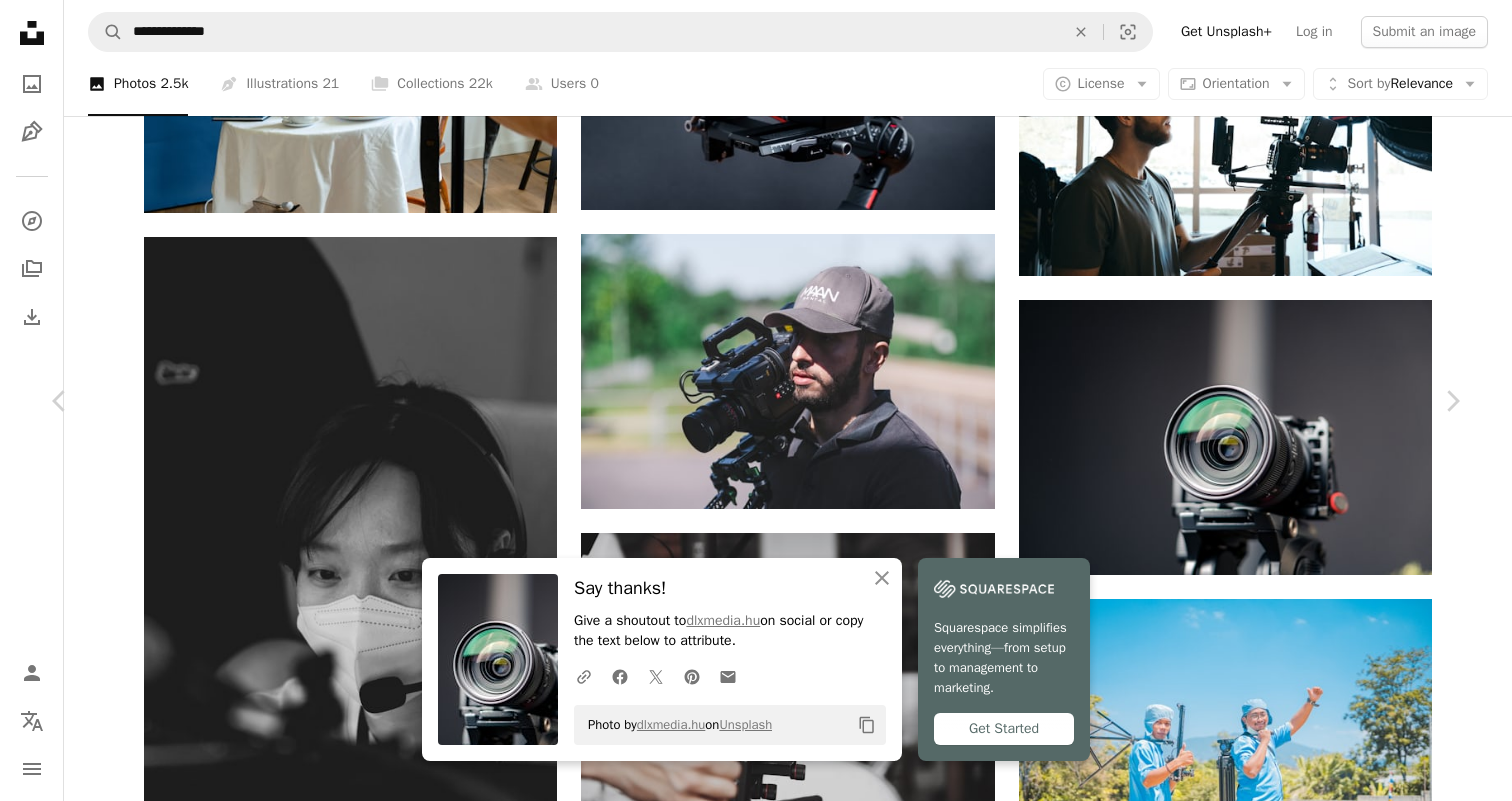 click on "An X shape" at bounding box center [20, 20] 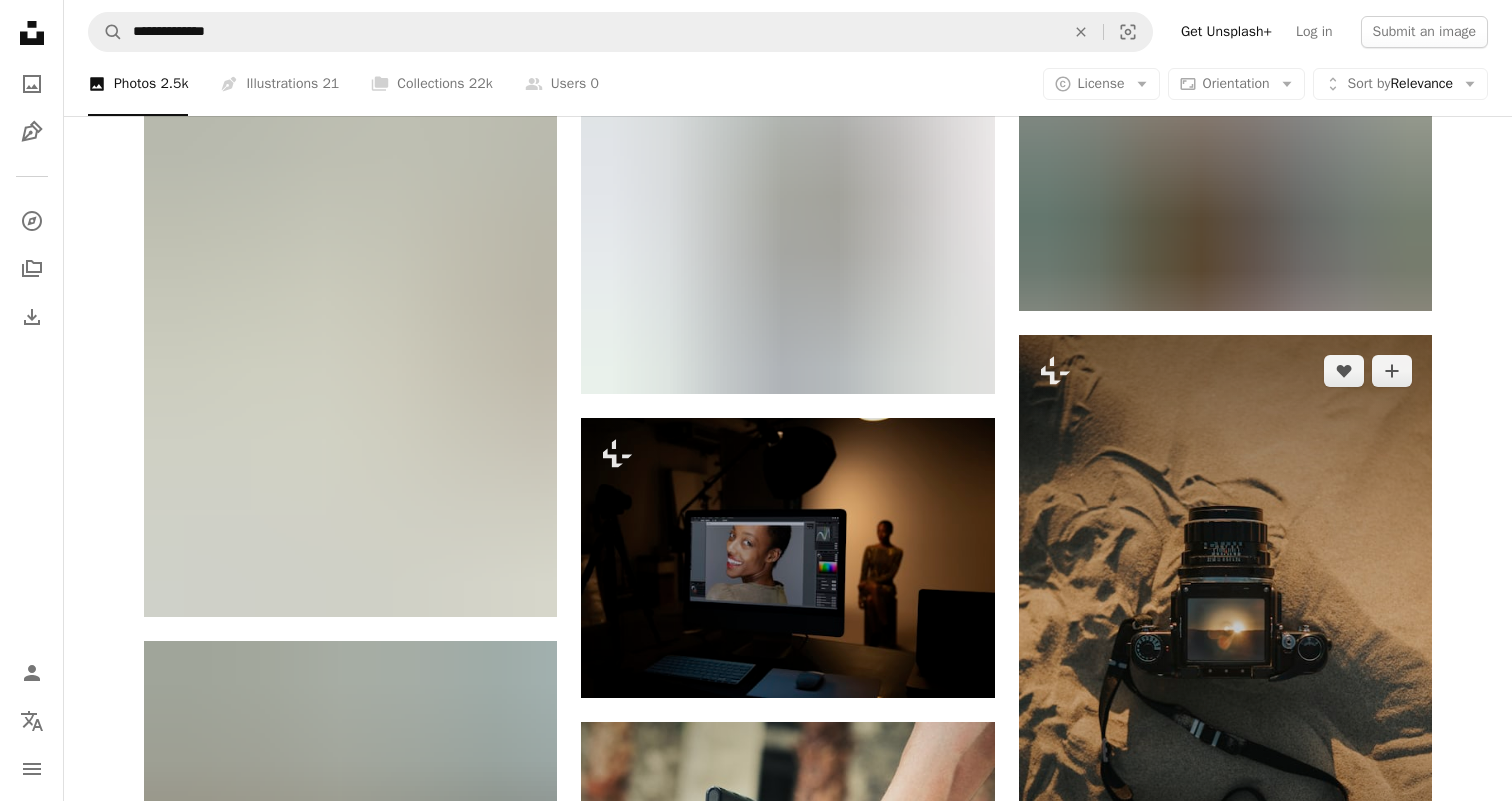 scroll, scrollTop: 15709, scrollLeft: 0, axis: vertical 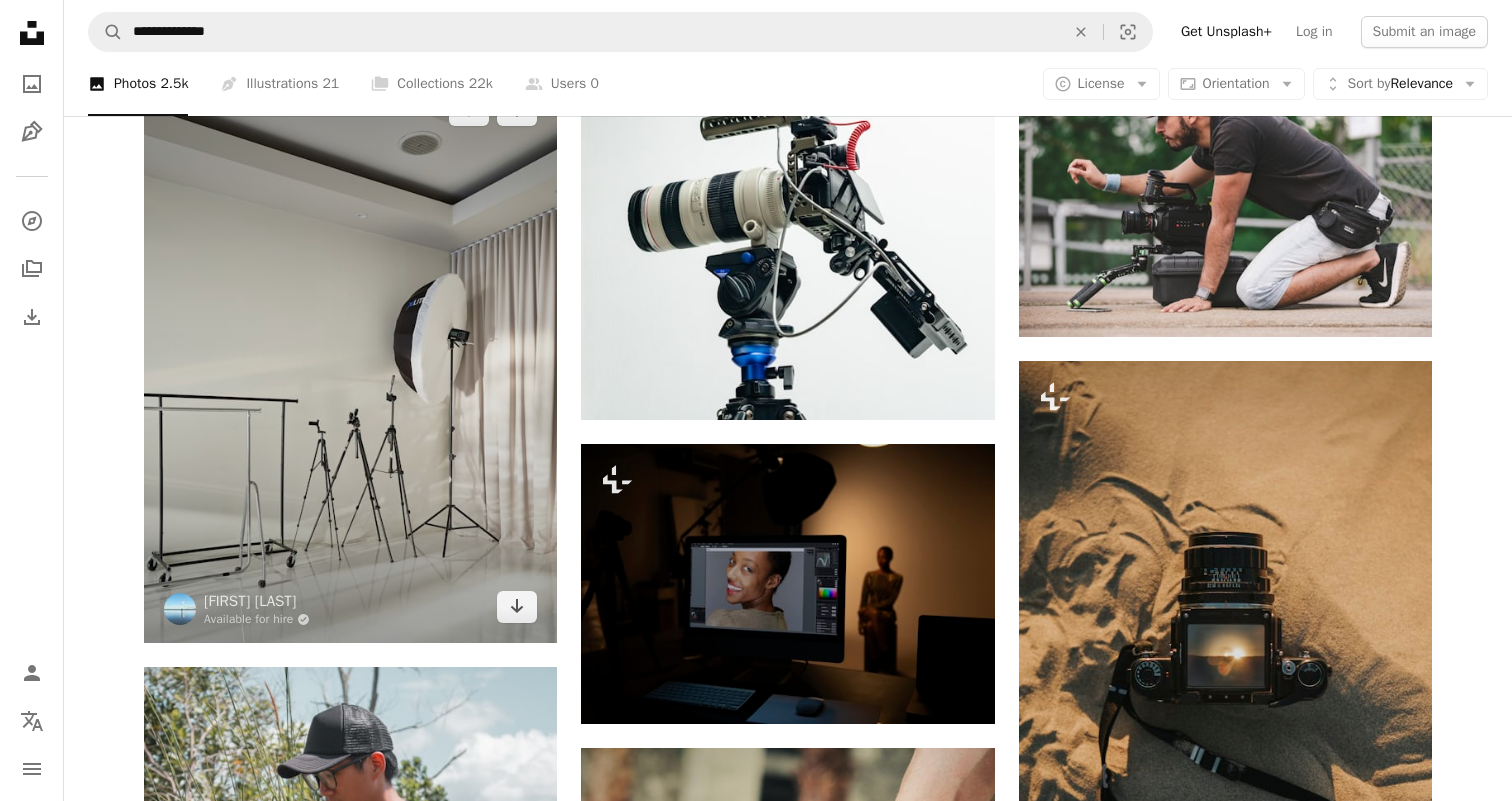 click at bounding box center [350, 359] 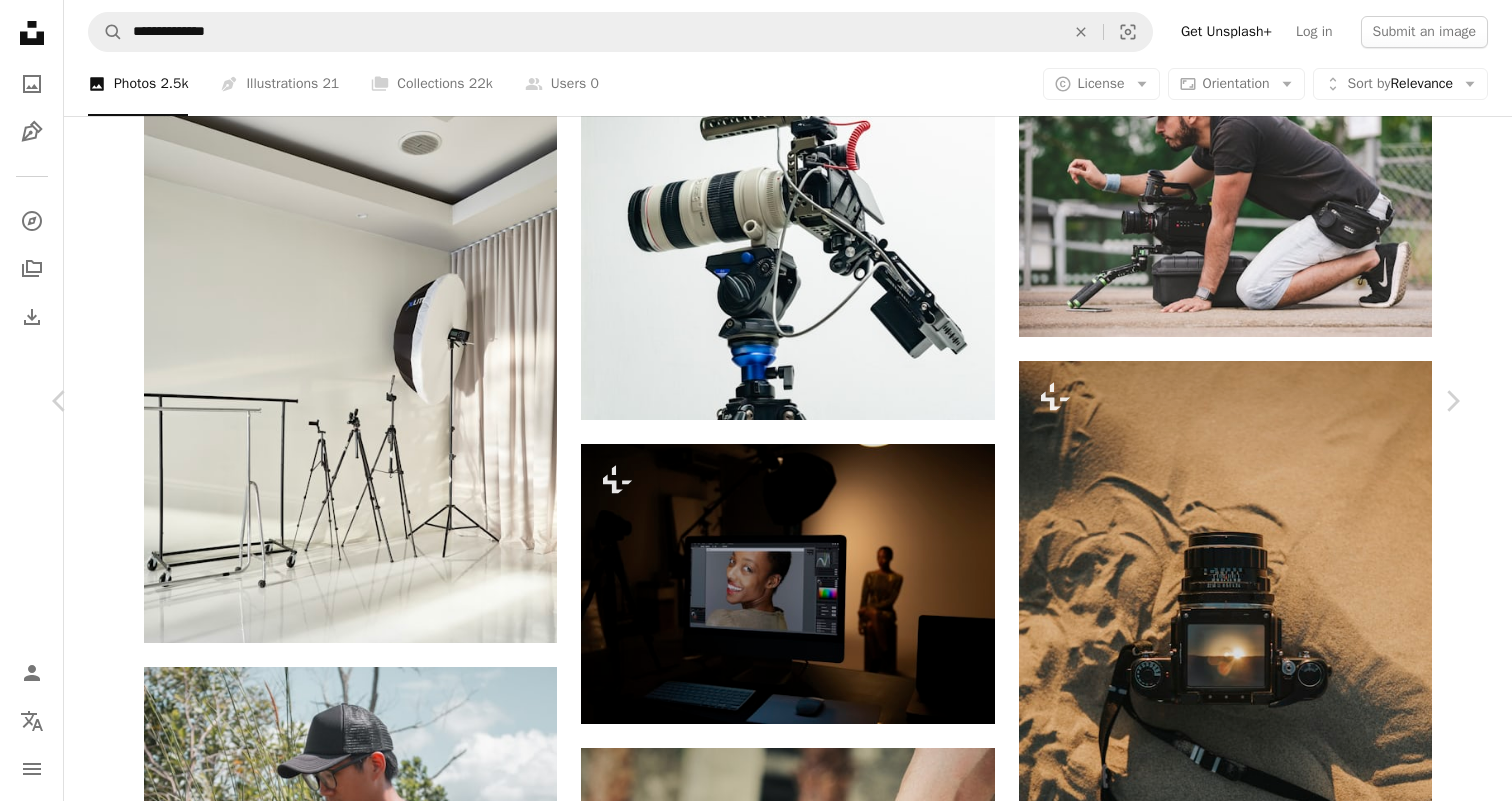 click on "Download free" at bounding box center [1263, 5418] 